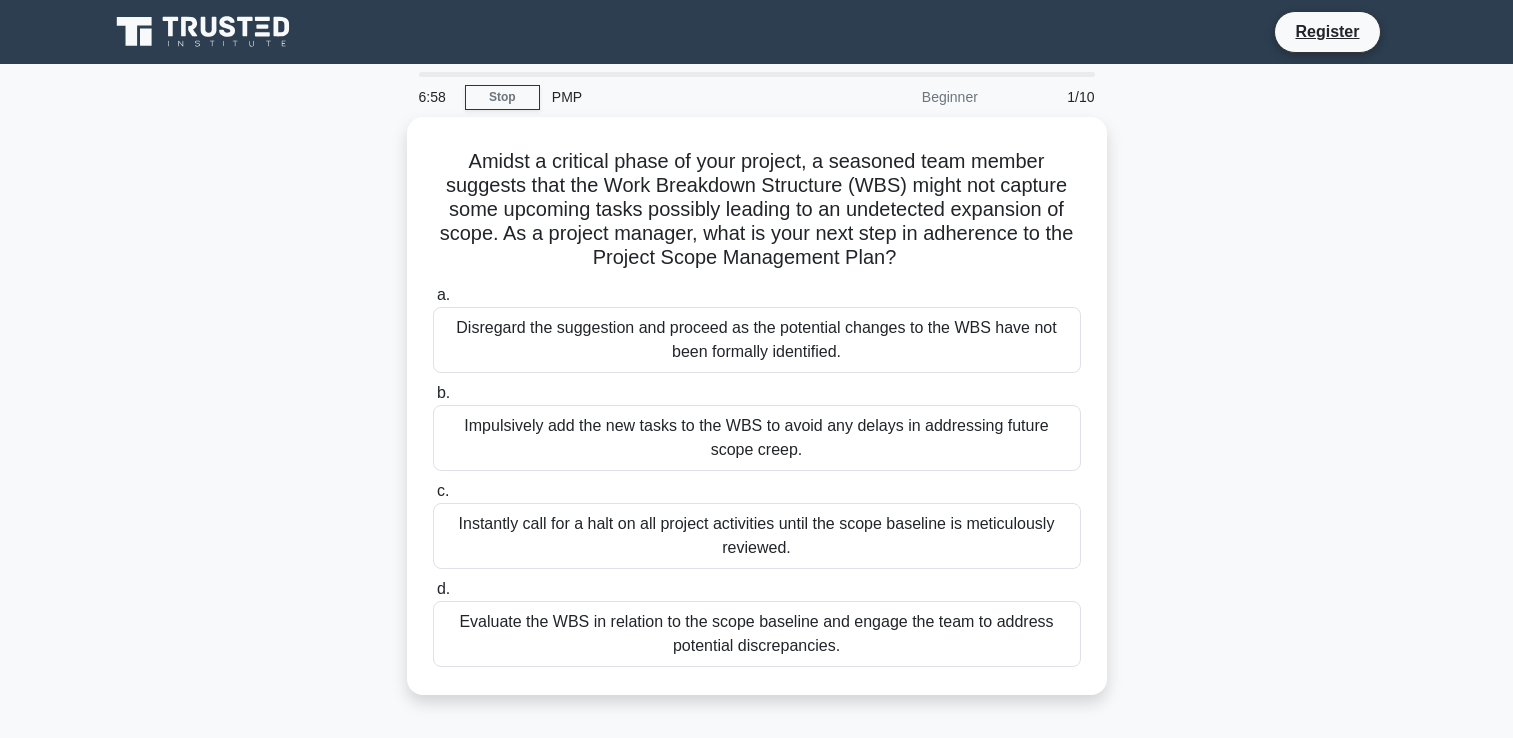 scroll, scrollTop: 0, scrollLeft: 0, axis: both 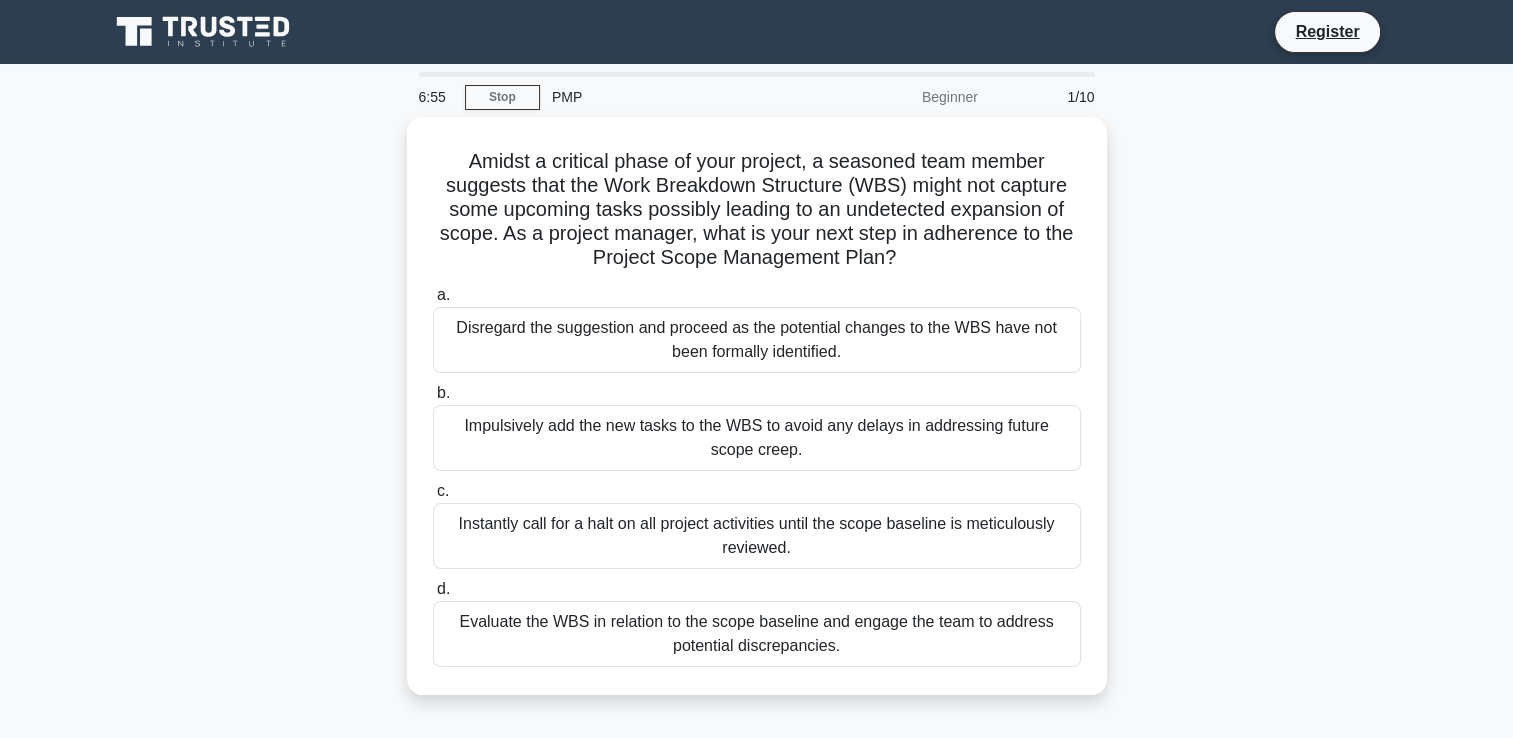 click on "Amidst a critical phase of your project, a seasoned team member suggests that the Work Breakdown Structure (WBS) might not capture some upcoming tasks possibly leading to an undetected expansion of scope. As a project manager, what is your next step in adherence to the Project Scope Management Plan?
.spinner_0XTQ{transform-origin:center;animation:spinner_y6GP .75s linear infinite}@keyframes spinner_y6GP{100%{transform:rotate(360deg)}}
a.
b." at bounding box center [757, 418] 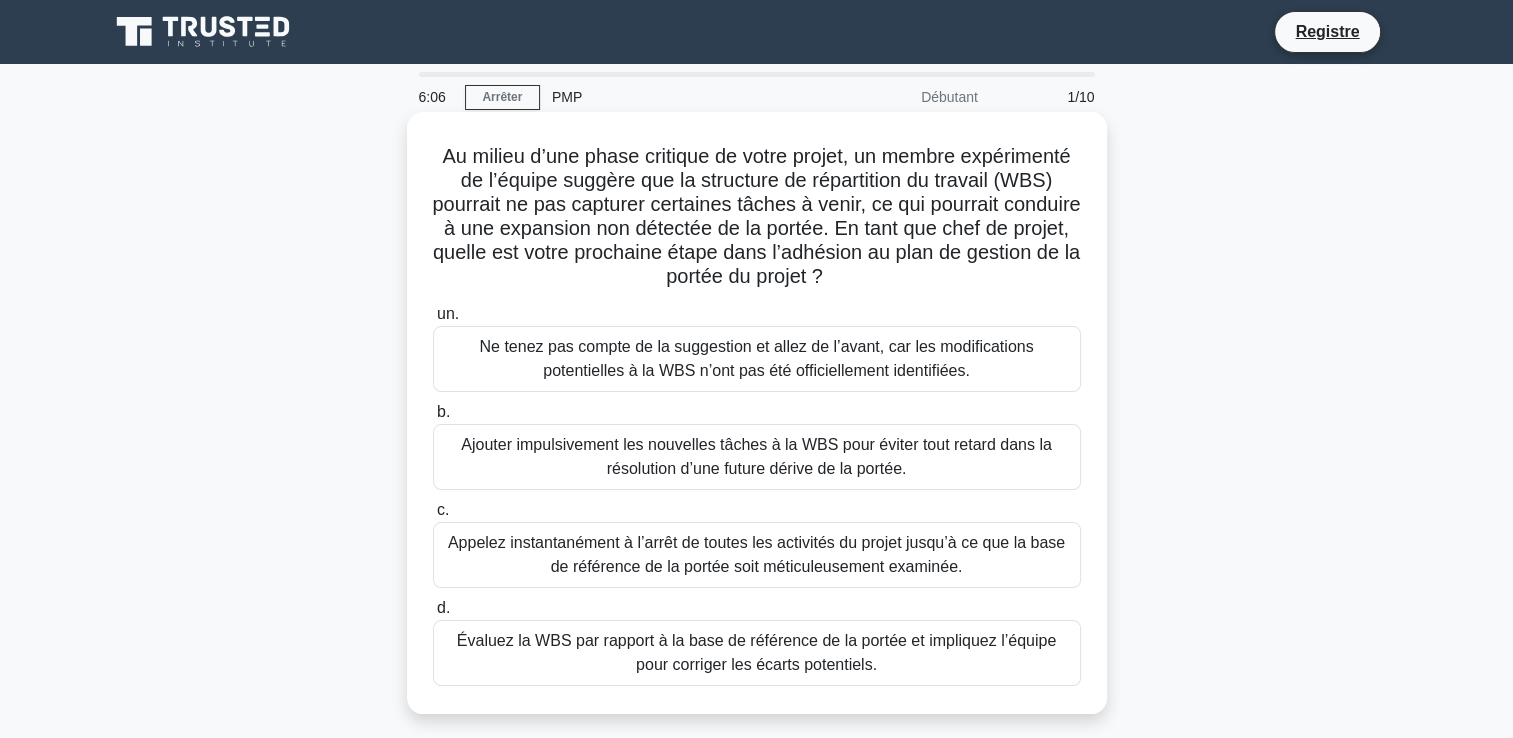 click on "Ajouter impulsivement les nouvelles tâches à la WBS pour éviter tout retard dans la résolution d’une future dérive de la portée." at bounding box center (757, 457) 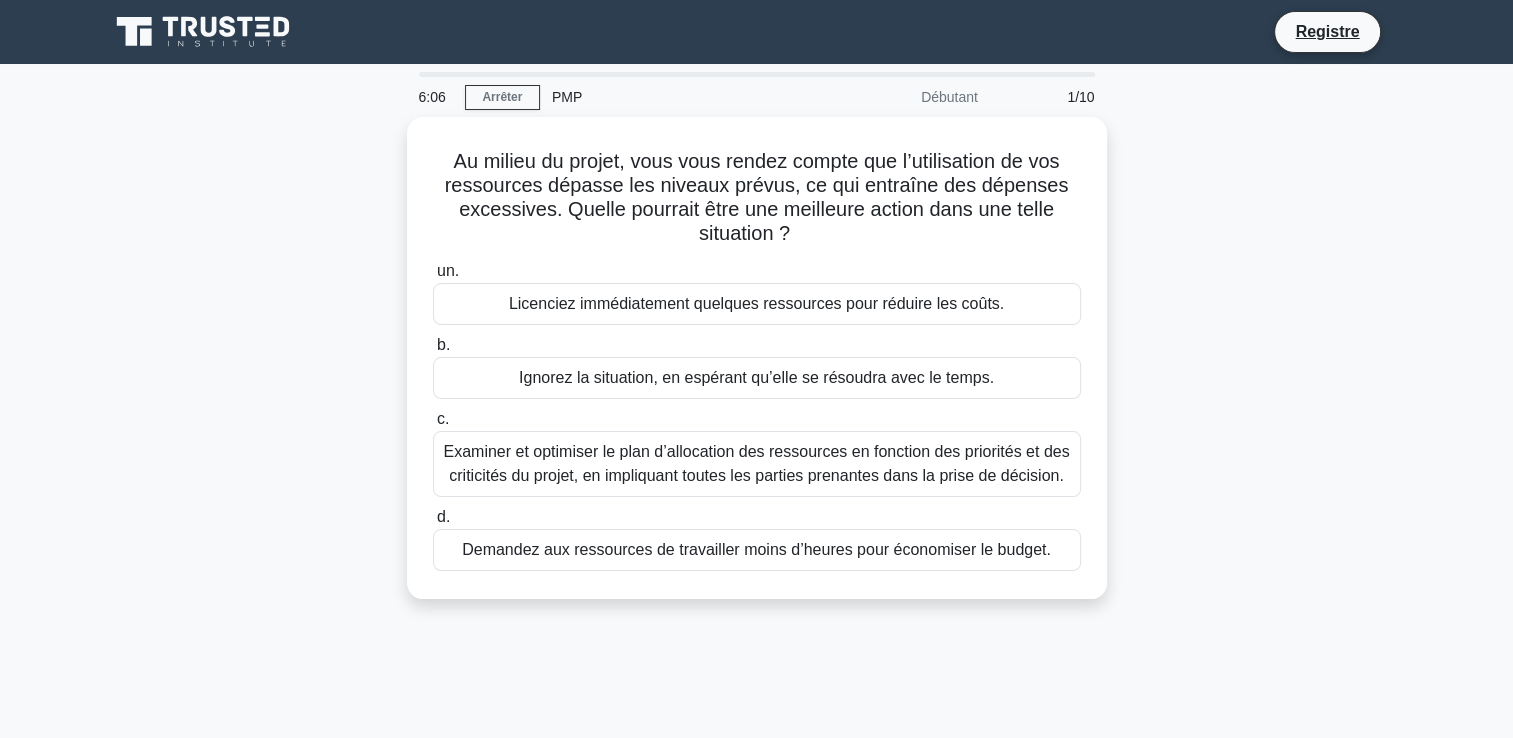 scroll, scrollTop: 0, scrollLeft: 0, axis: both 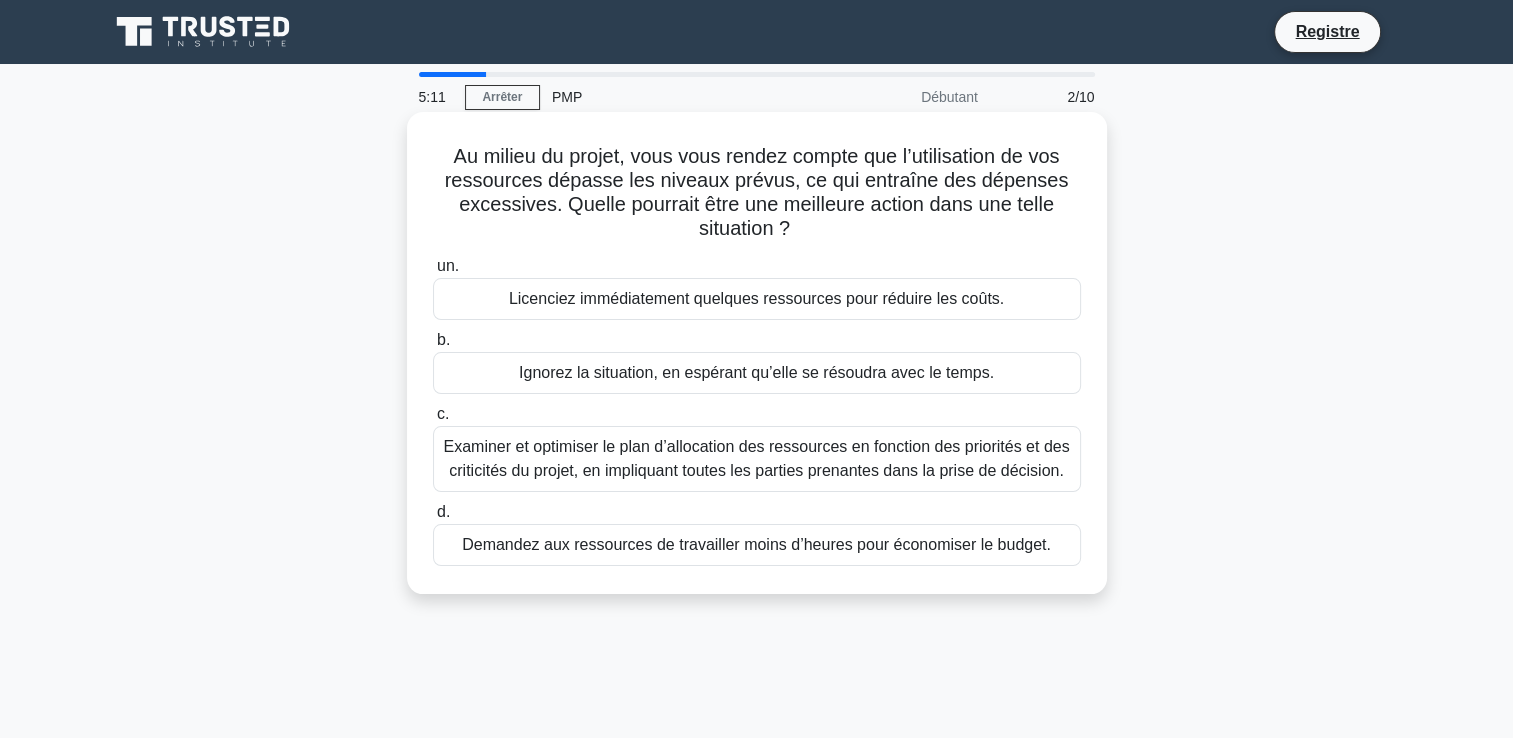 click on "Examiner et optimiser le plan d’allocation des ressources en fonction des priorités et des criticités du projet, en impliquant toutes les parties prenantes dans la prise de décision." at bounding box center [757, 459] 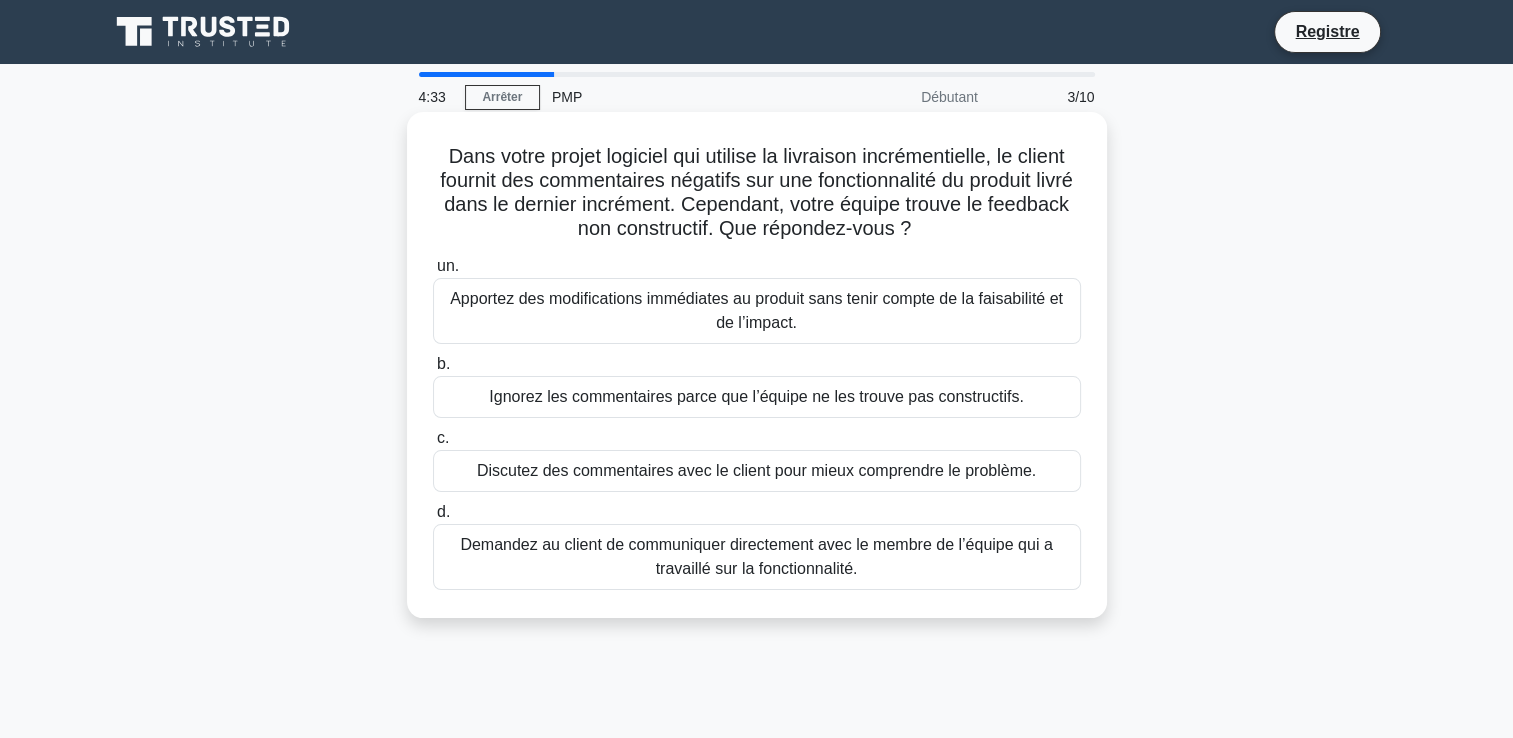 click on "Discutez des commentaires avec le client pour mieux comprendre le problème." at bounding box center (757, 471) 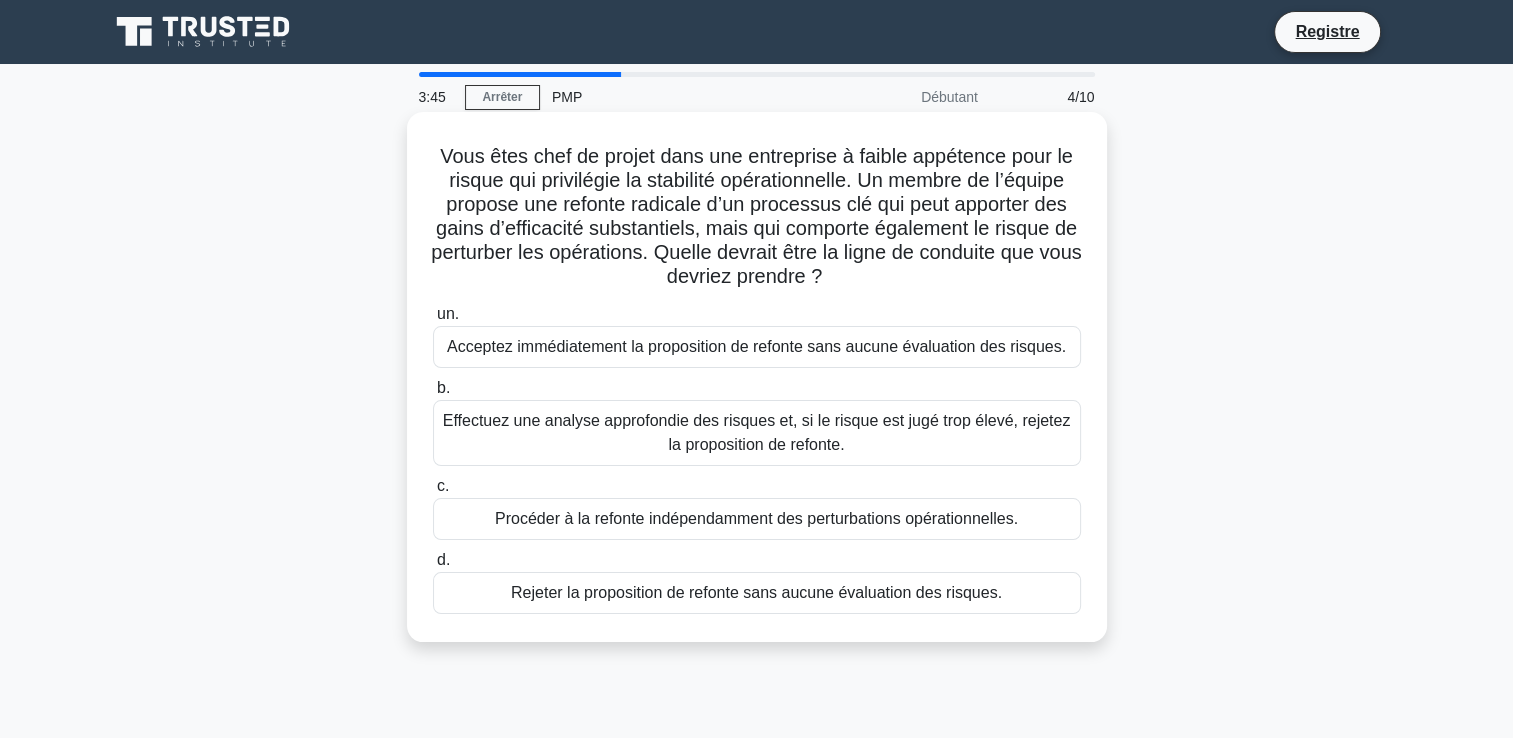 click on "Effectuez une analyse approfondie des risques et, si le risque est jugé trop élevé, rejetez la proposition de refonte." at bounding box center (757, 433) 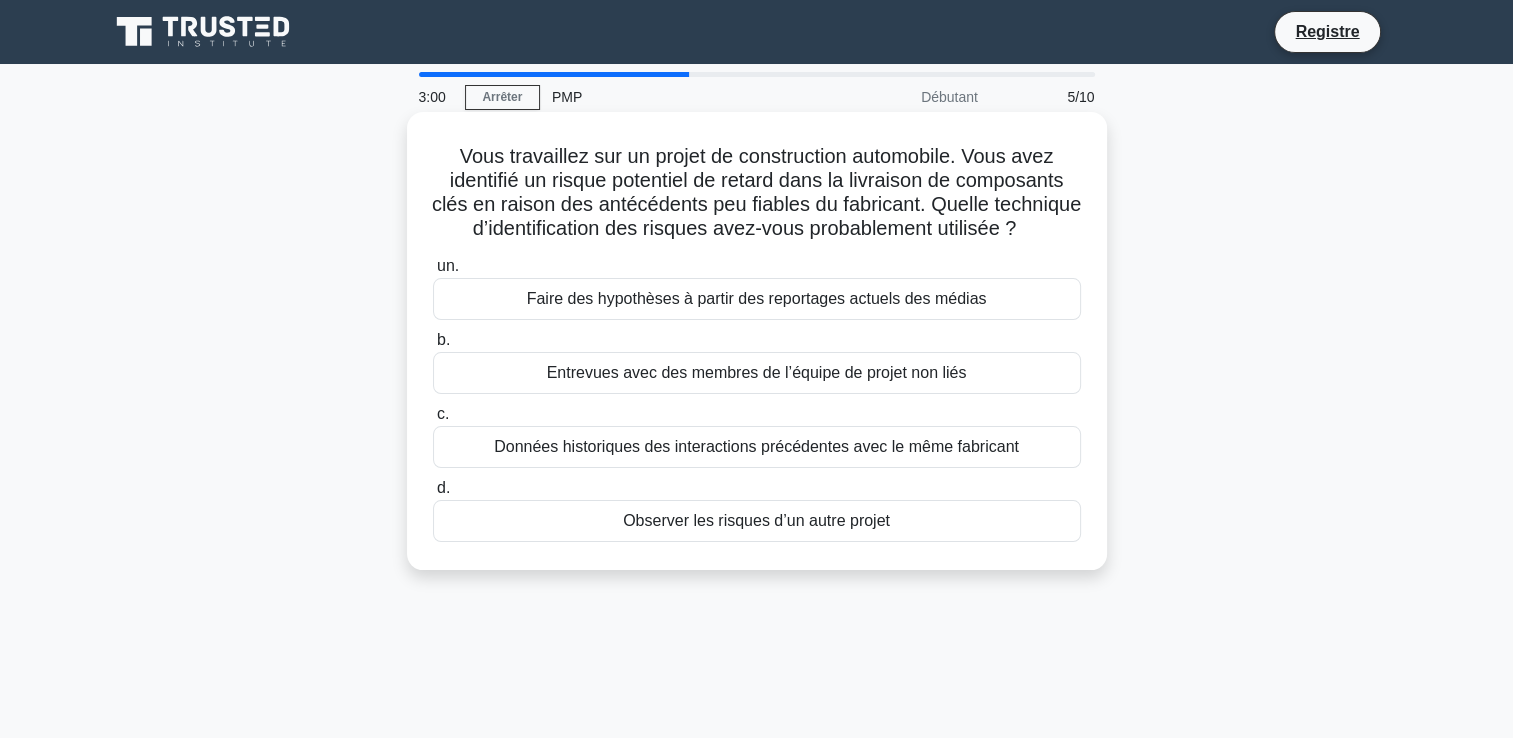 click on "Entrevues avec des membres de l’équipe de projet non liés" at bounding box center (757, 373) 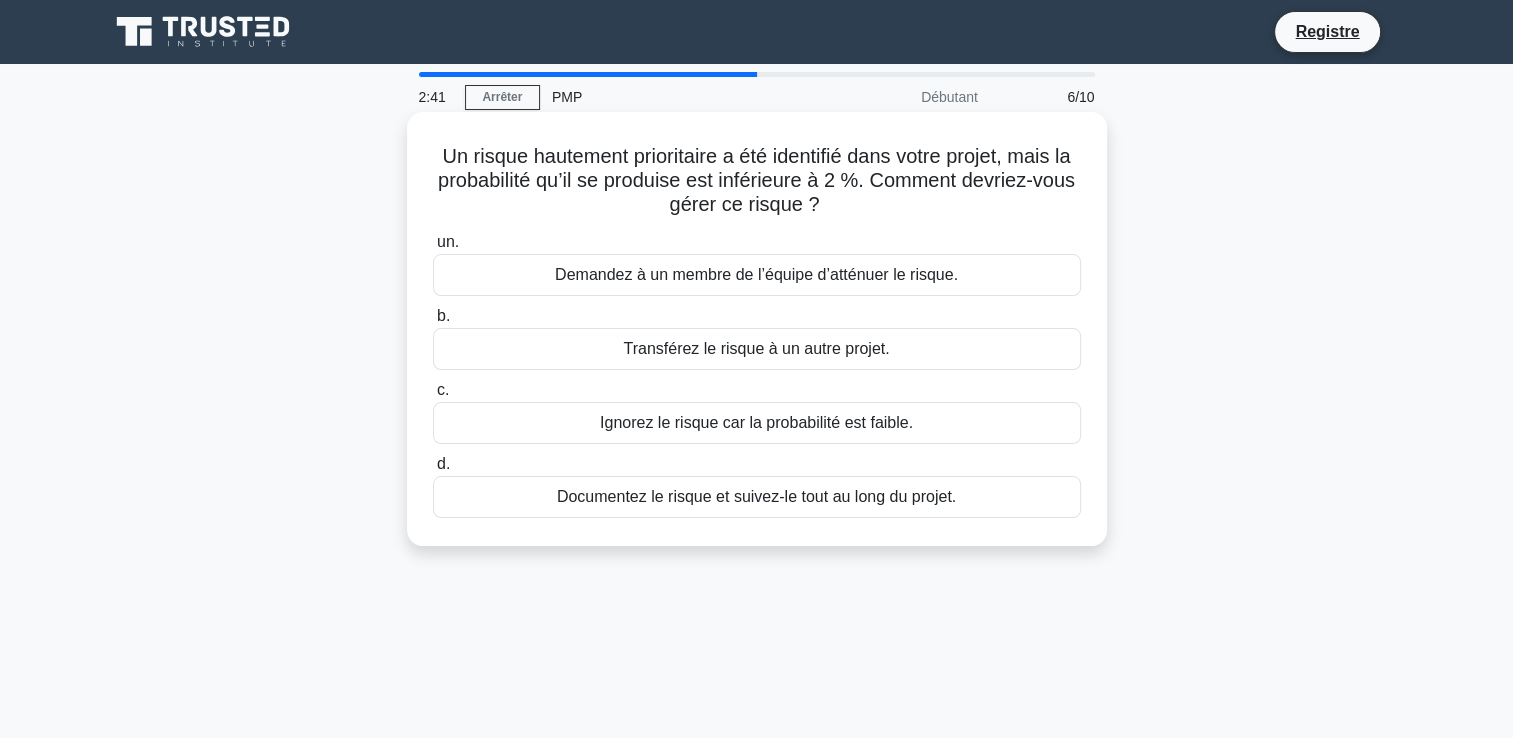 click on "Documentez le risque et suivez-le tout au long du projet." at bounding box center [757, 497] 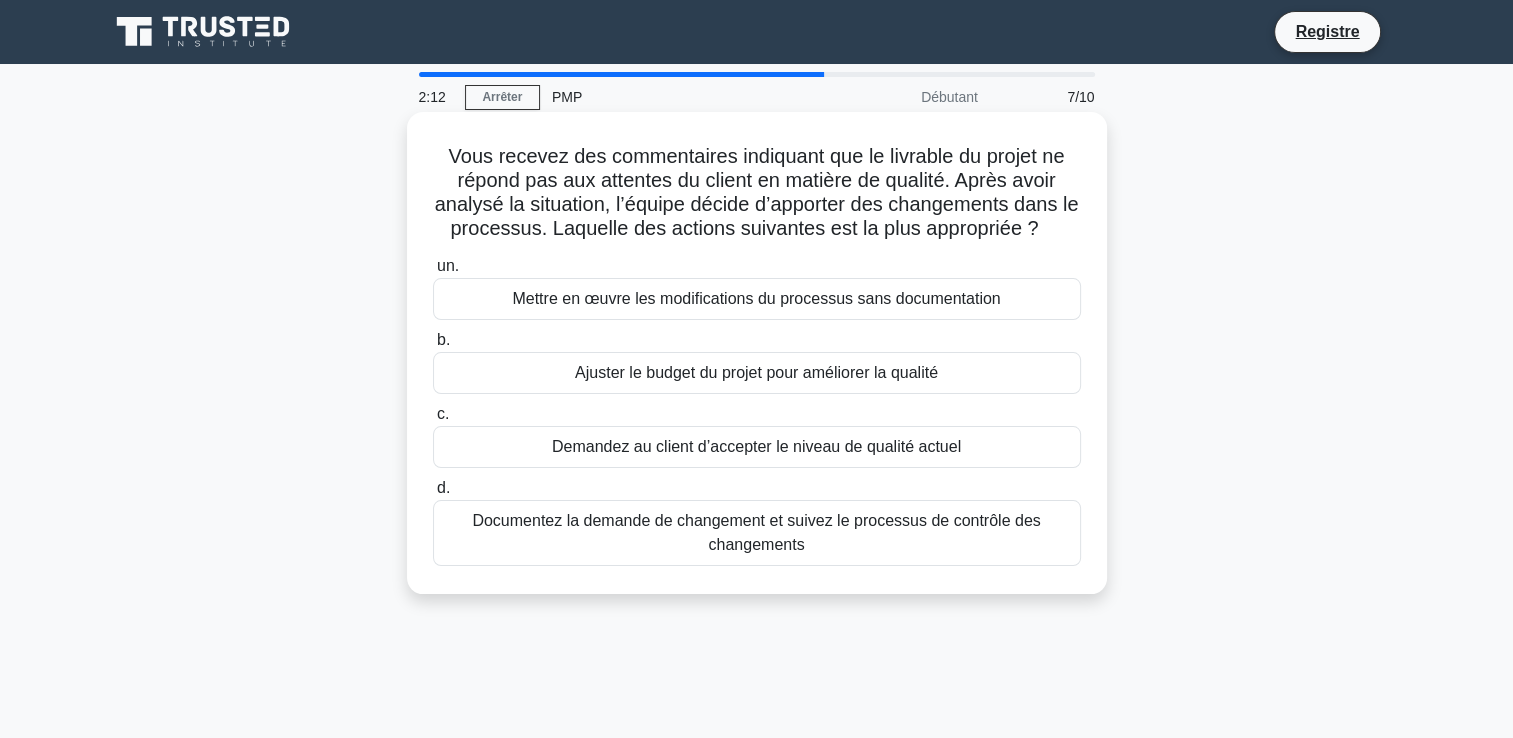 click on "Documentez la demande de changement et suivez le processus de contrôle des changements" at bounding box center [757, 533] 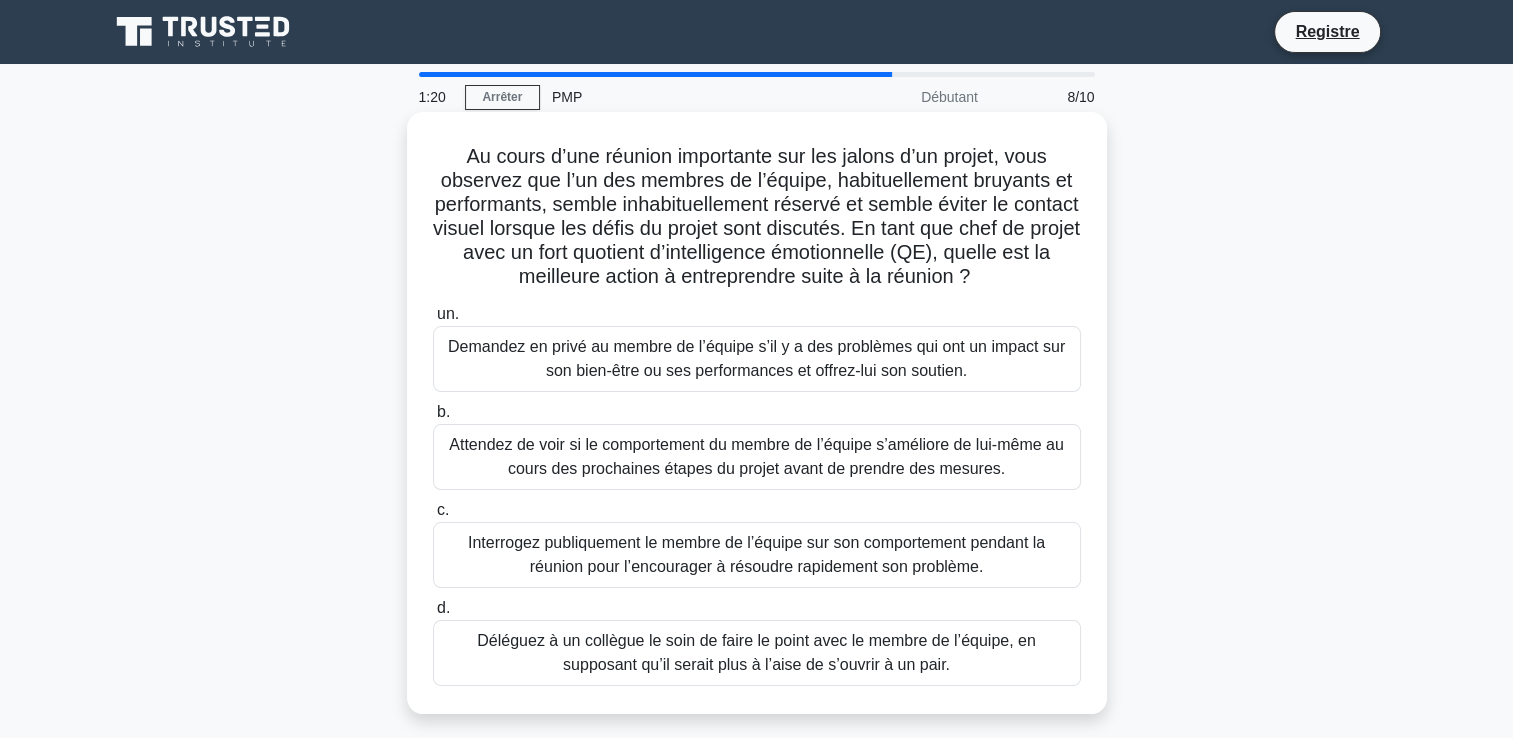 click on "Interrogez publiquement le membre de l’équipe sur son comportement pendant la réunion pour l’encourager à résoudre rapidement son problème." at bounding box center [757, 555] 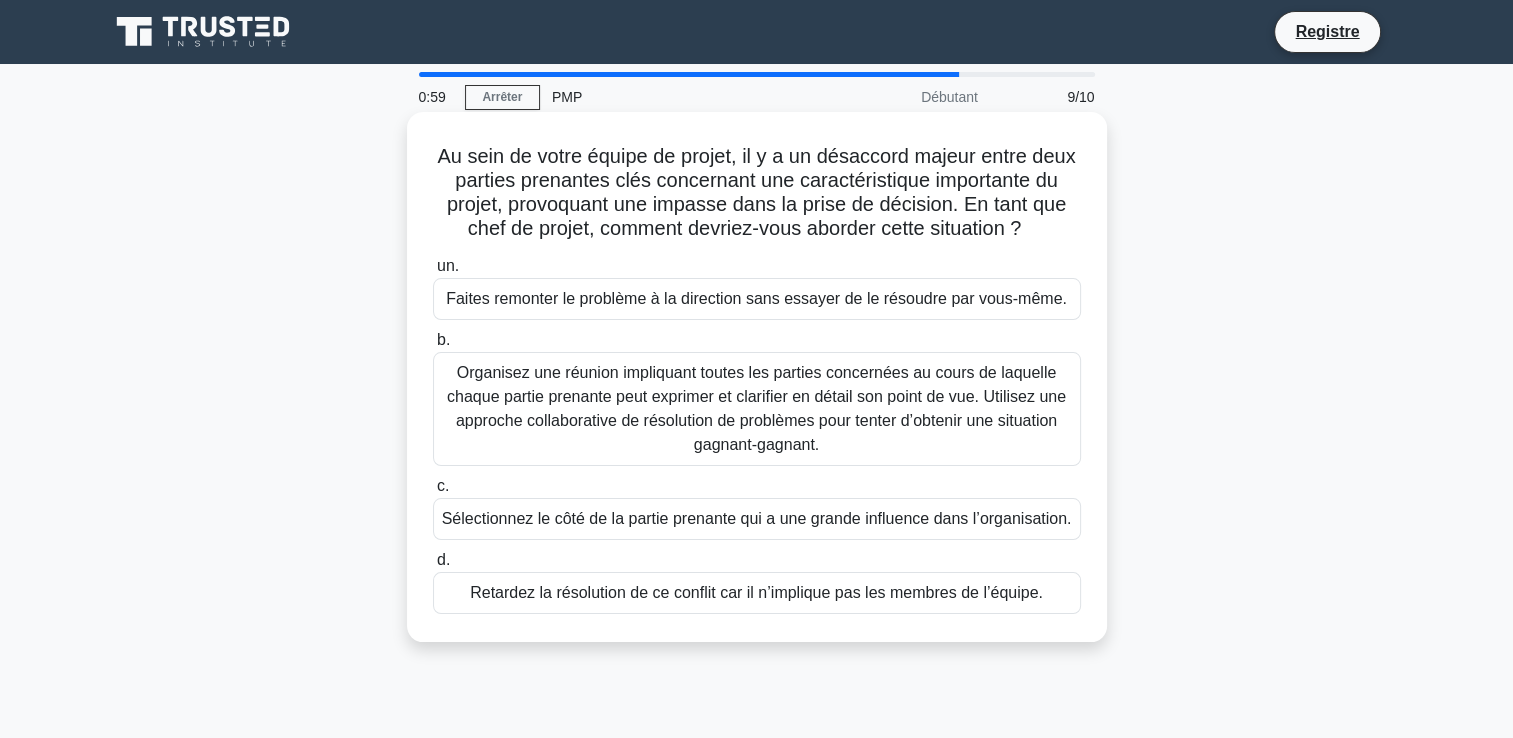 click on "Organisez une réunion impliquant toutes les parties concernées au cours de laquelle chaque partie prenante peut exprimer et clarifier en détail son point de vue. Utilisez une approche collaborative de résolution de problèmes pour tenter d’obtenir une situation gagnant-gagnant." at bounding box center (757, 409) 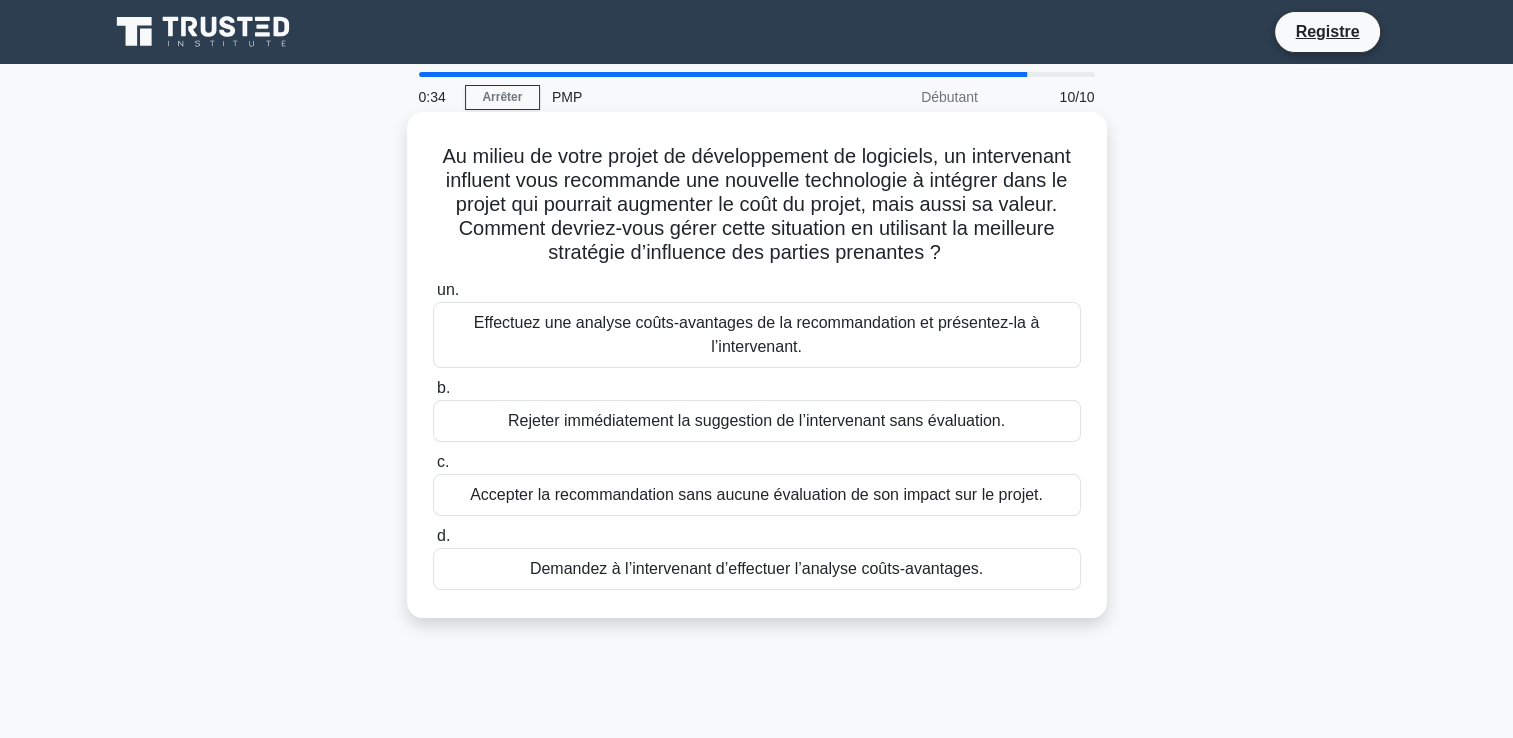 click on "Effectuez une analyse coûts-avantages de la recommandation et présentez-la à l’intervenant." at bounding box center (757, 335) 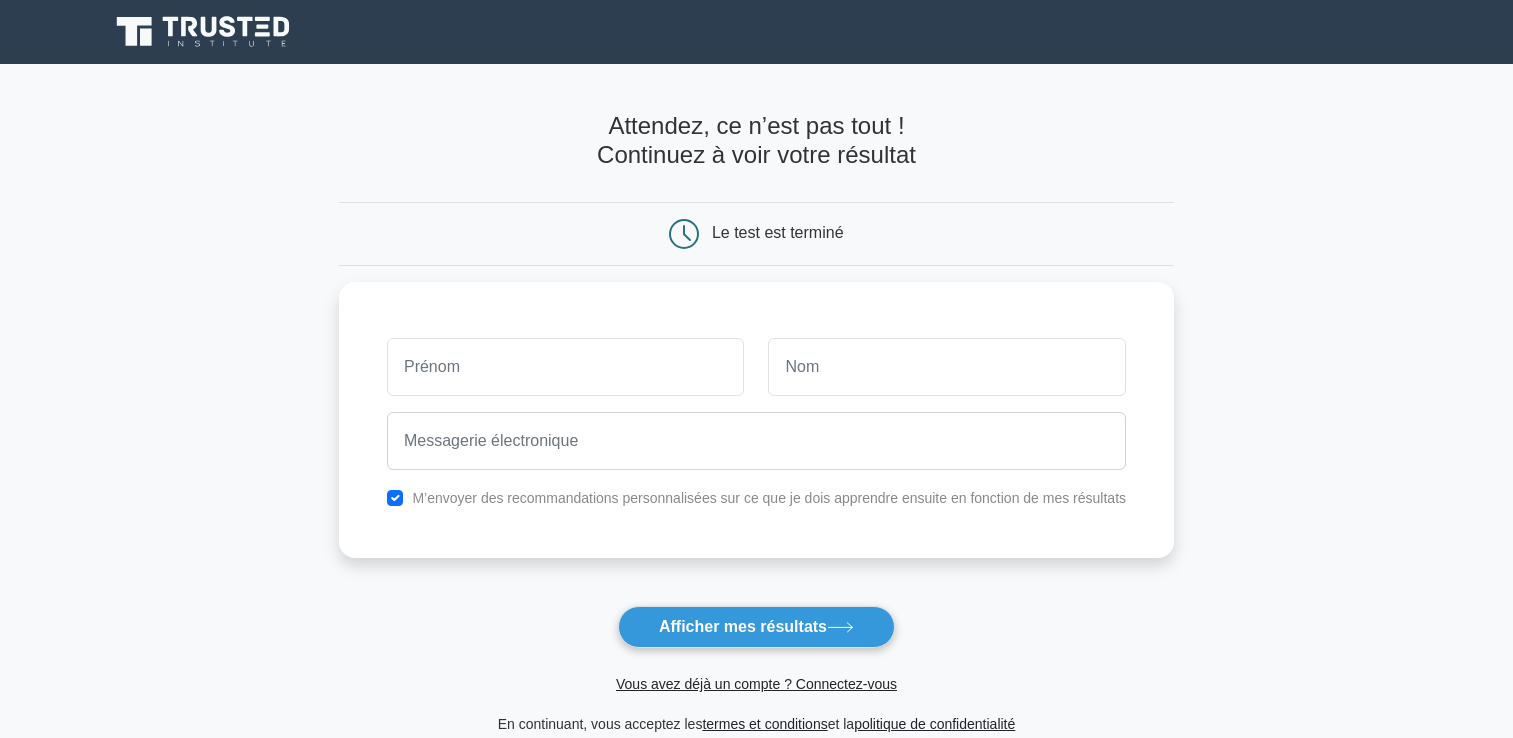 scroll, scrollTop: 0, scrollLeft: 0, axis: both 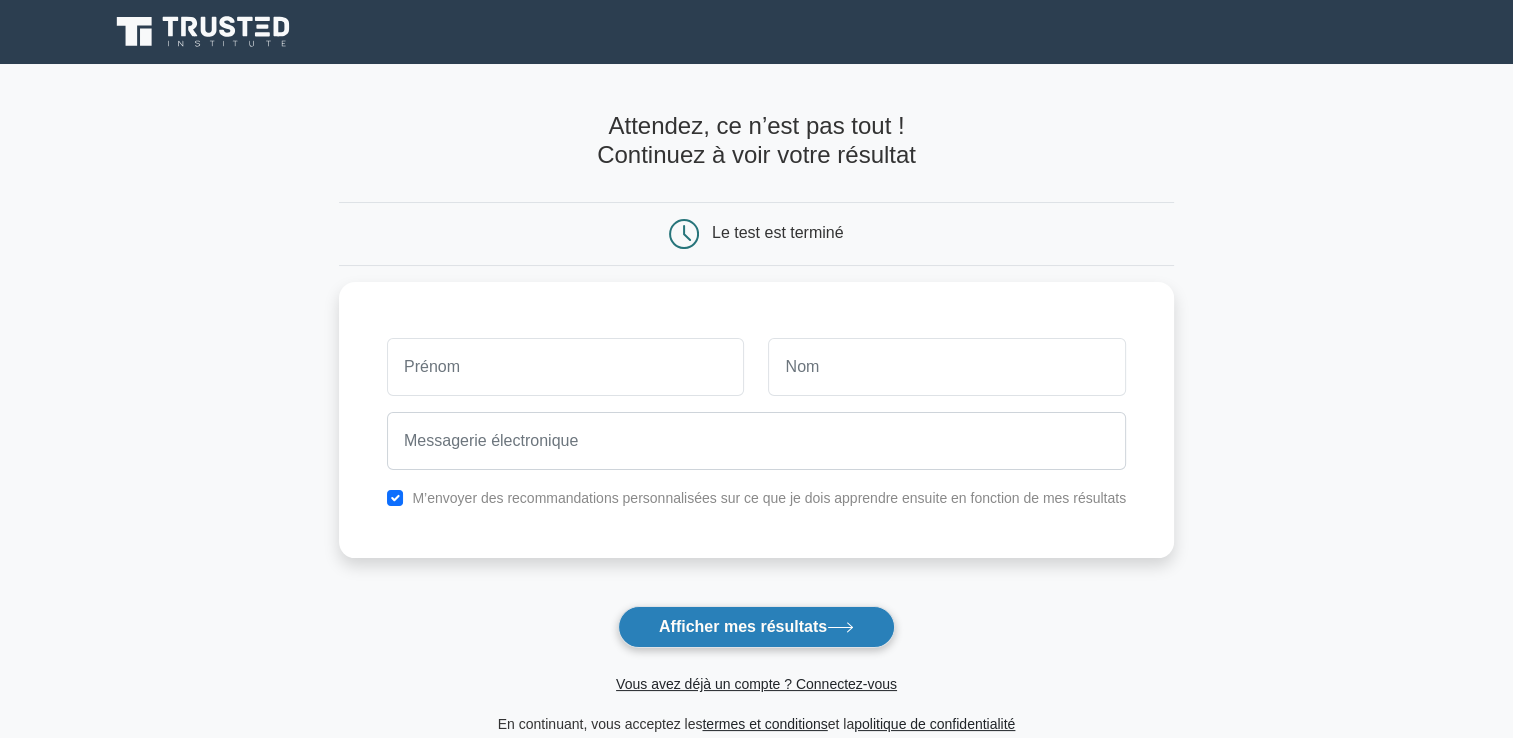 click on "Afficher mes résultats" at bounding box center (743, 626) 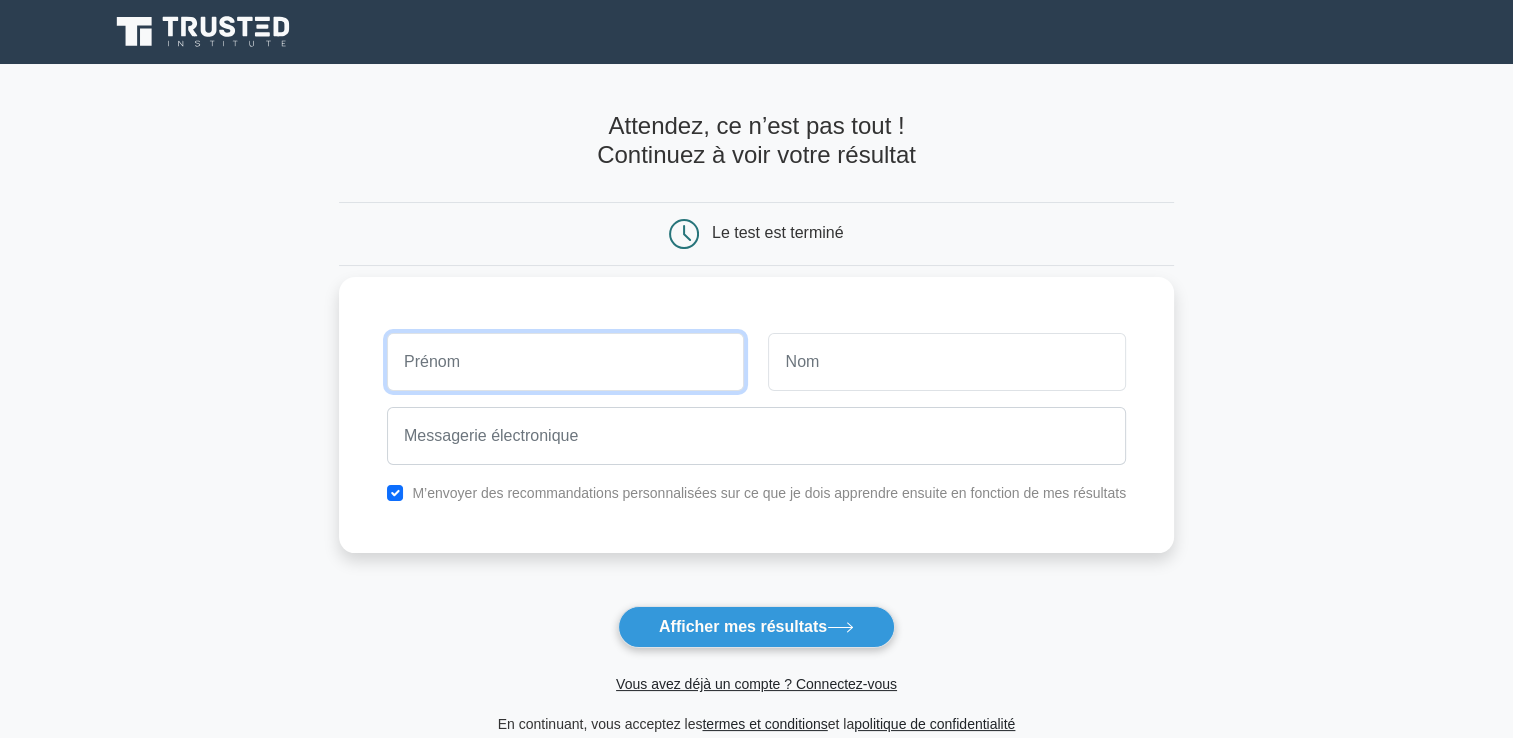 click at bounding box center (566, 362) 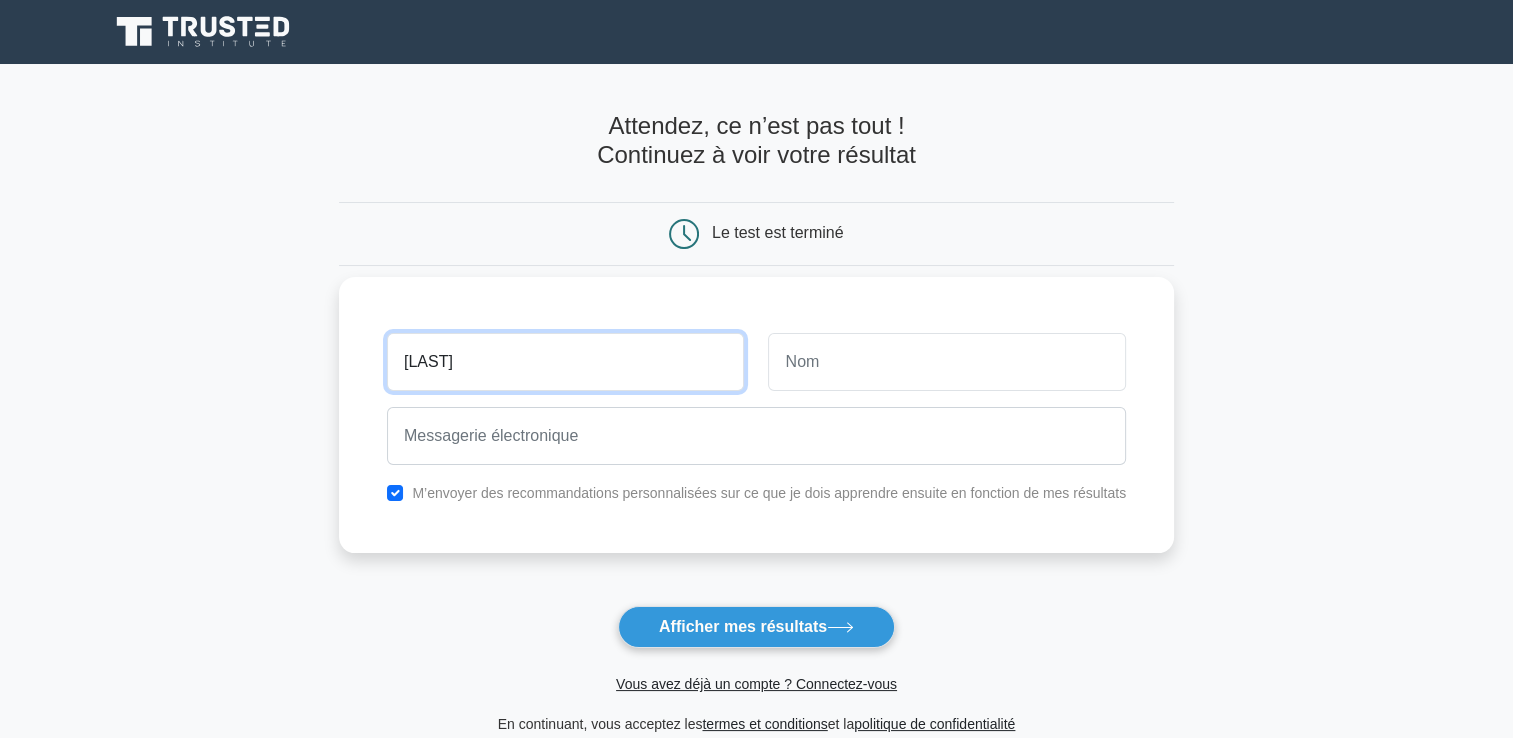 type on "[NAME]" 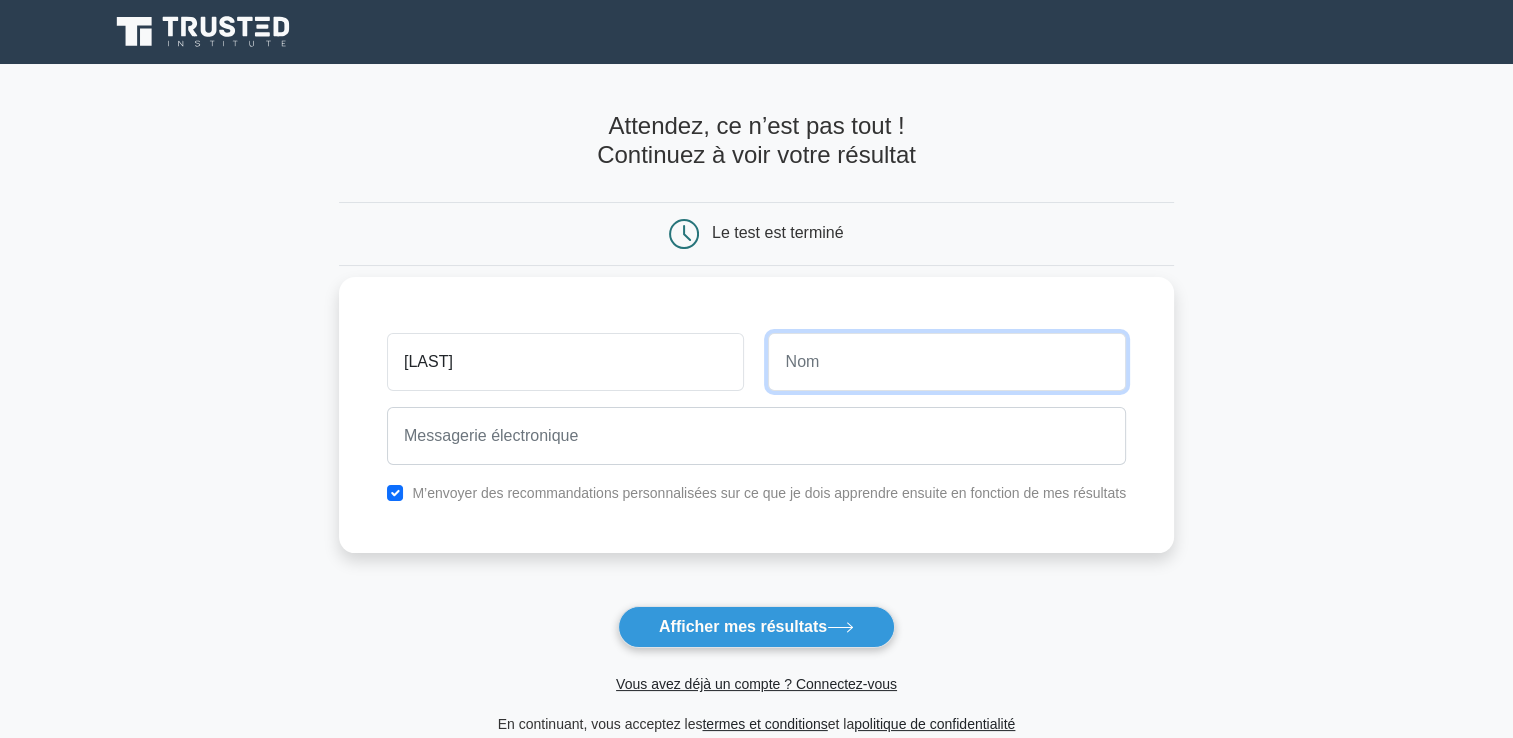 click at bounding box center (947, 362) 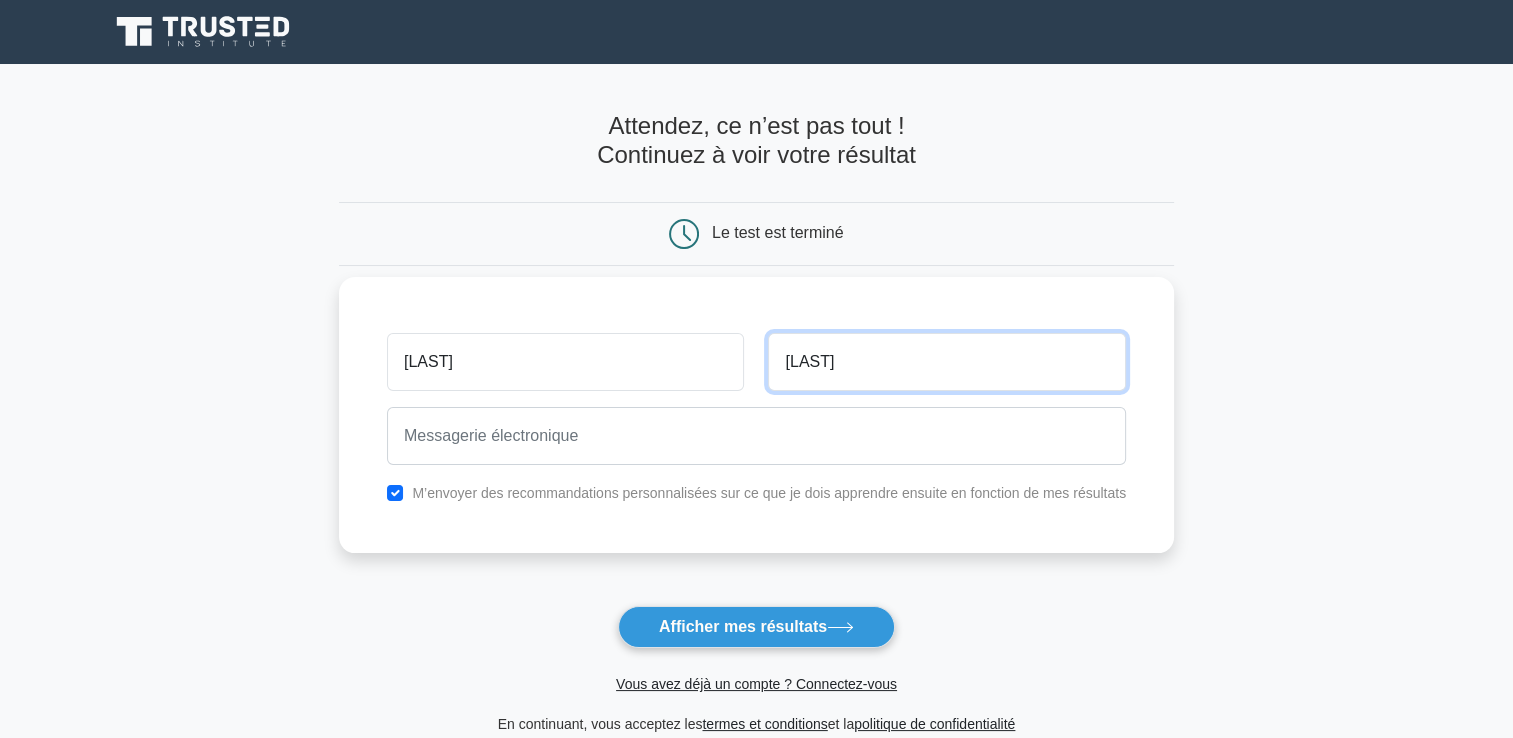 type on "[NAME]" 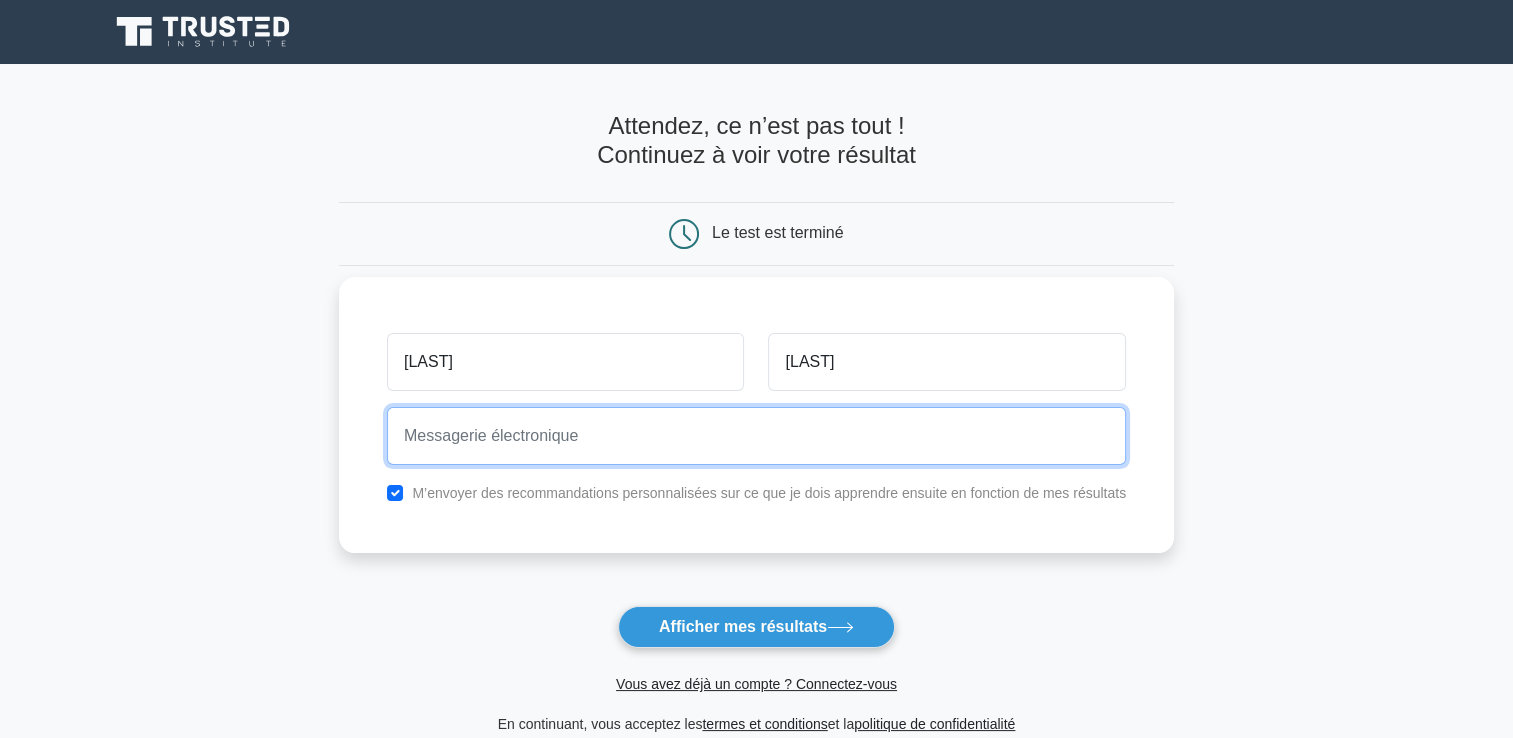 click at bounding box center [756, 436] 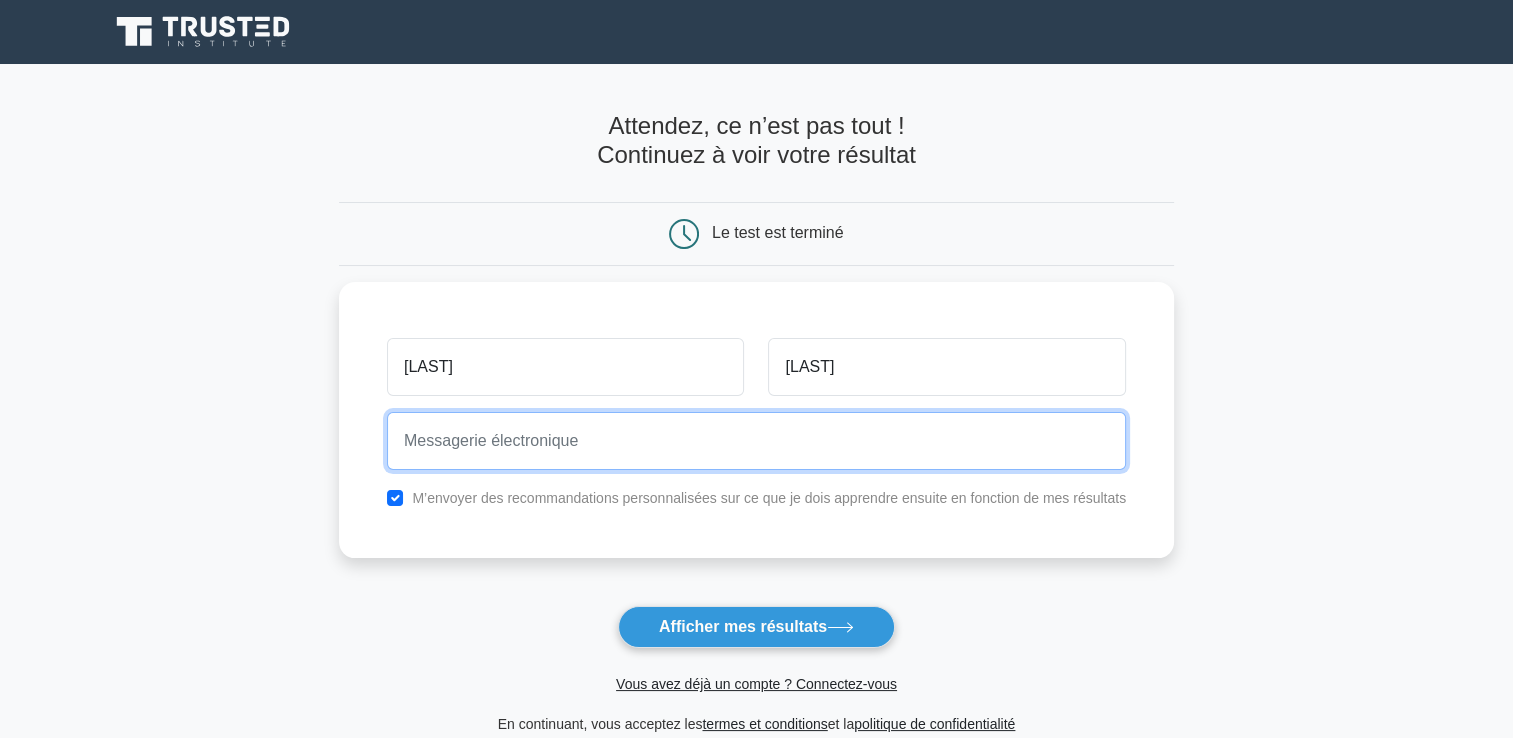 type on "acheraf.ouardi@[EXAMPLE.COM]" 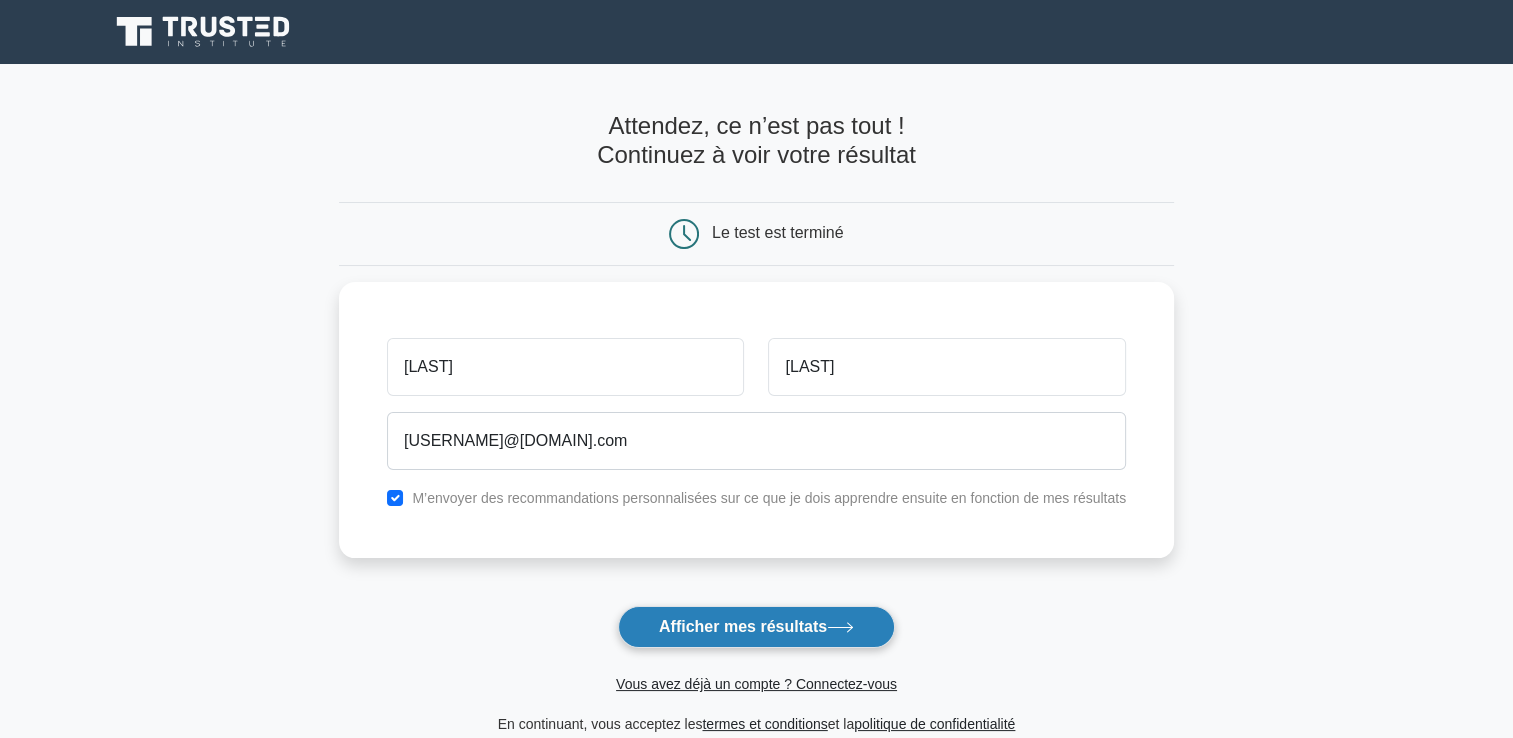 click on "Afficher mes résultats" at bounding box center (743, 626) 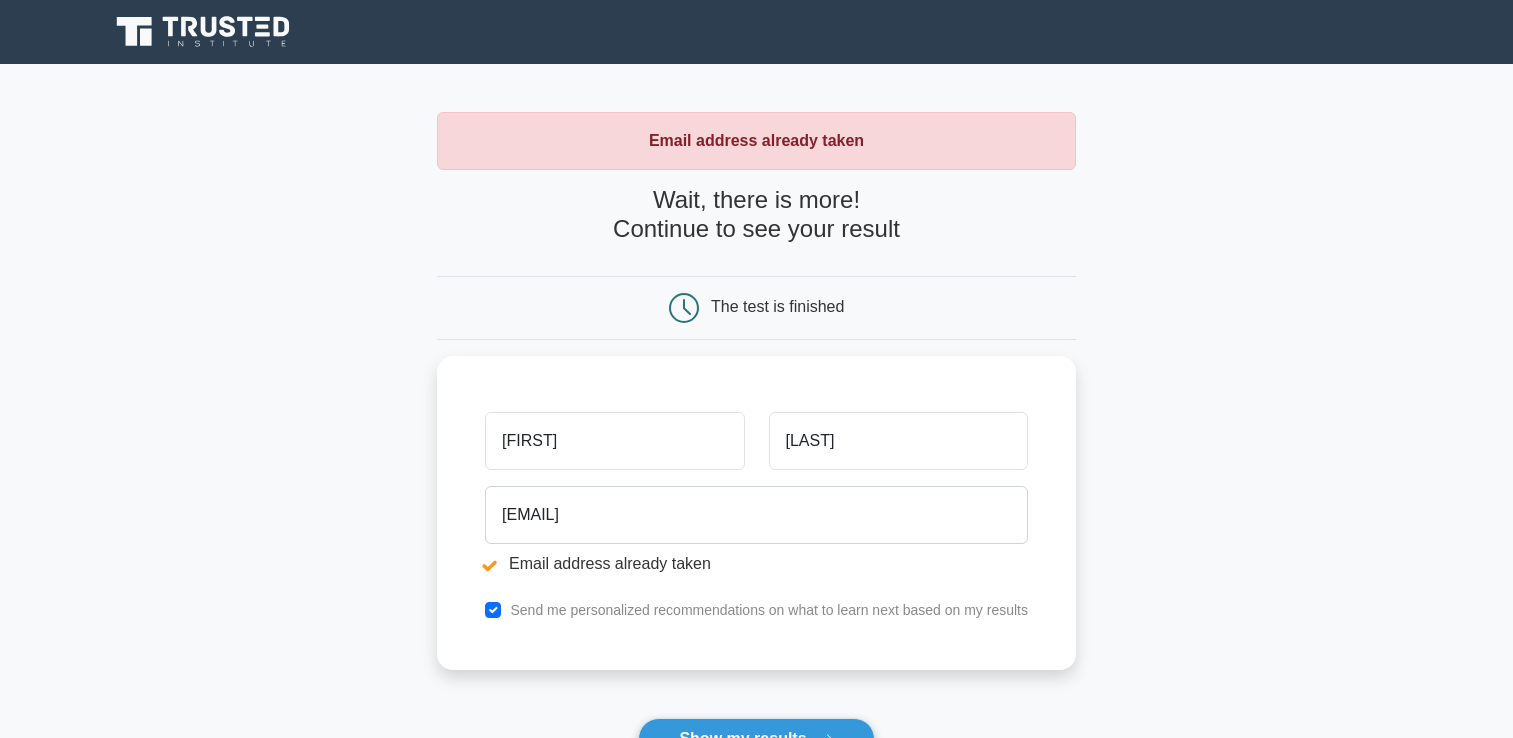 scroll, scrollTop: 0, scrollLeft: 0, axis: both 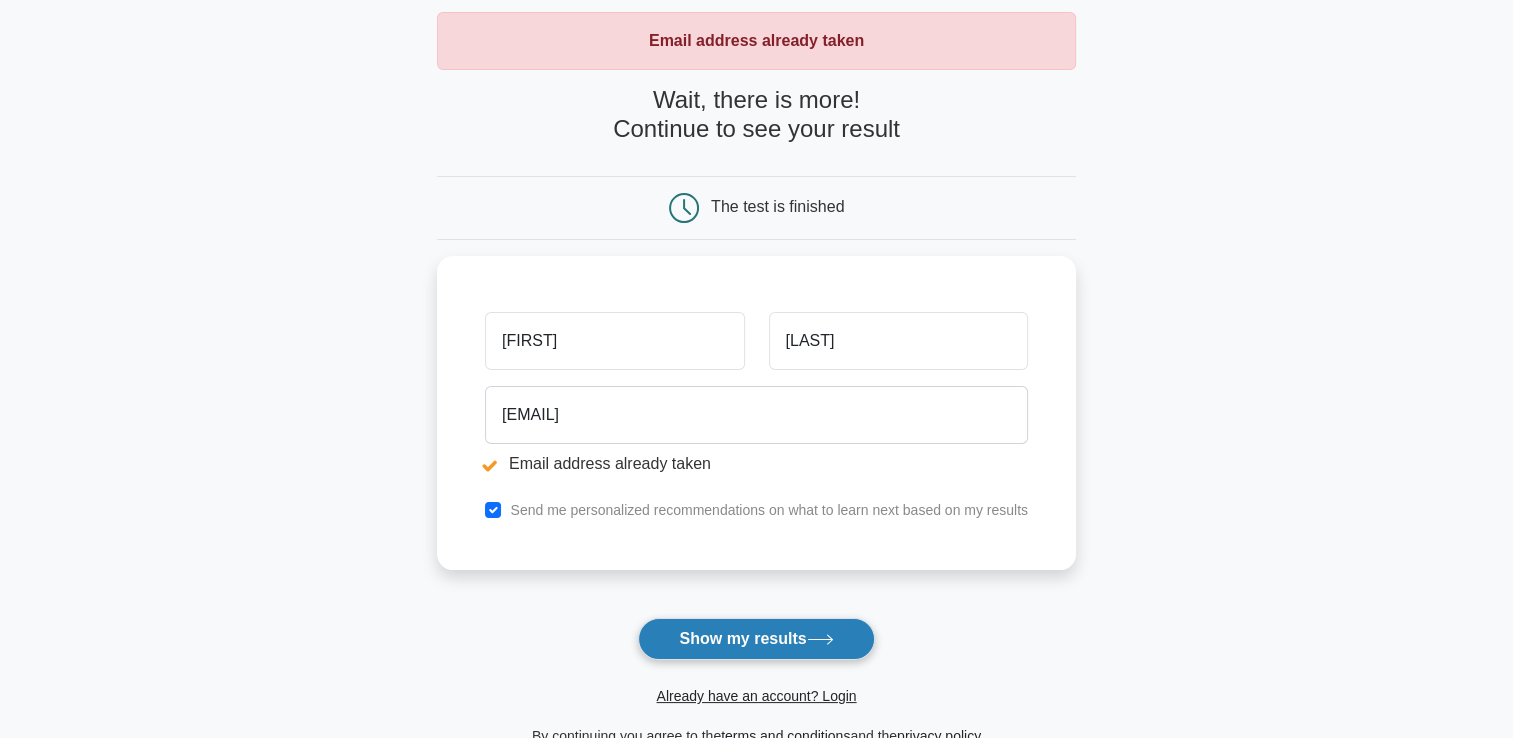 click on "Show my results" at bounding box center [756, 639] 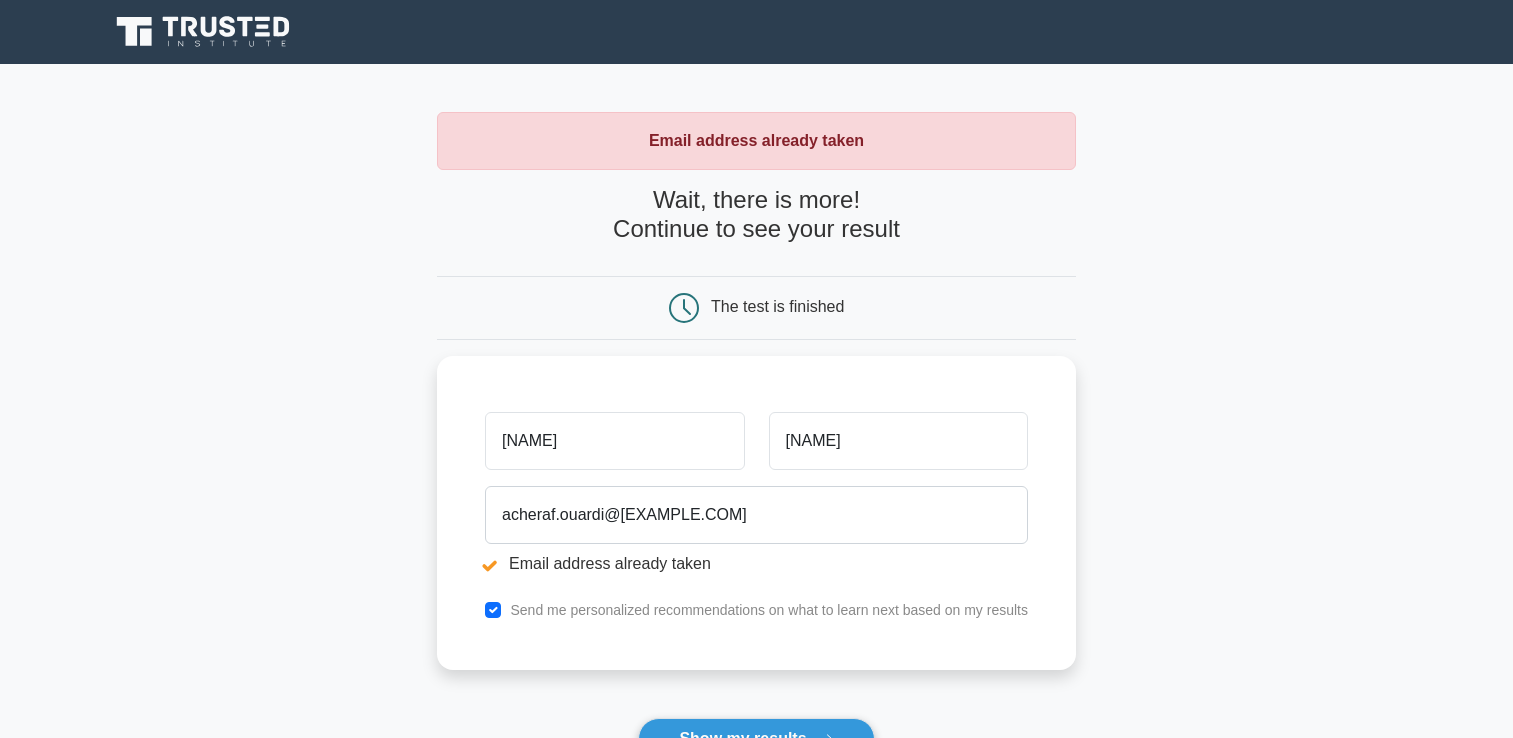 scroll, scrollTop: 0, scrollLeft: 0, axis: both 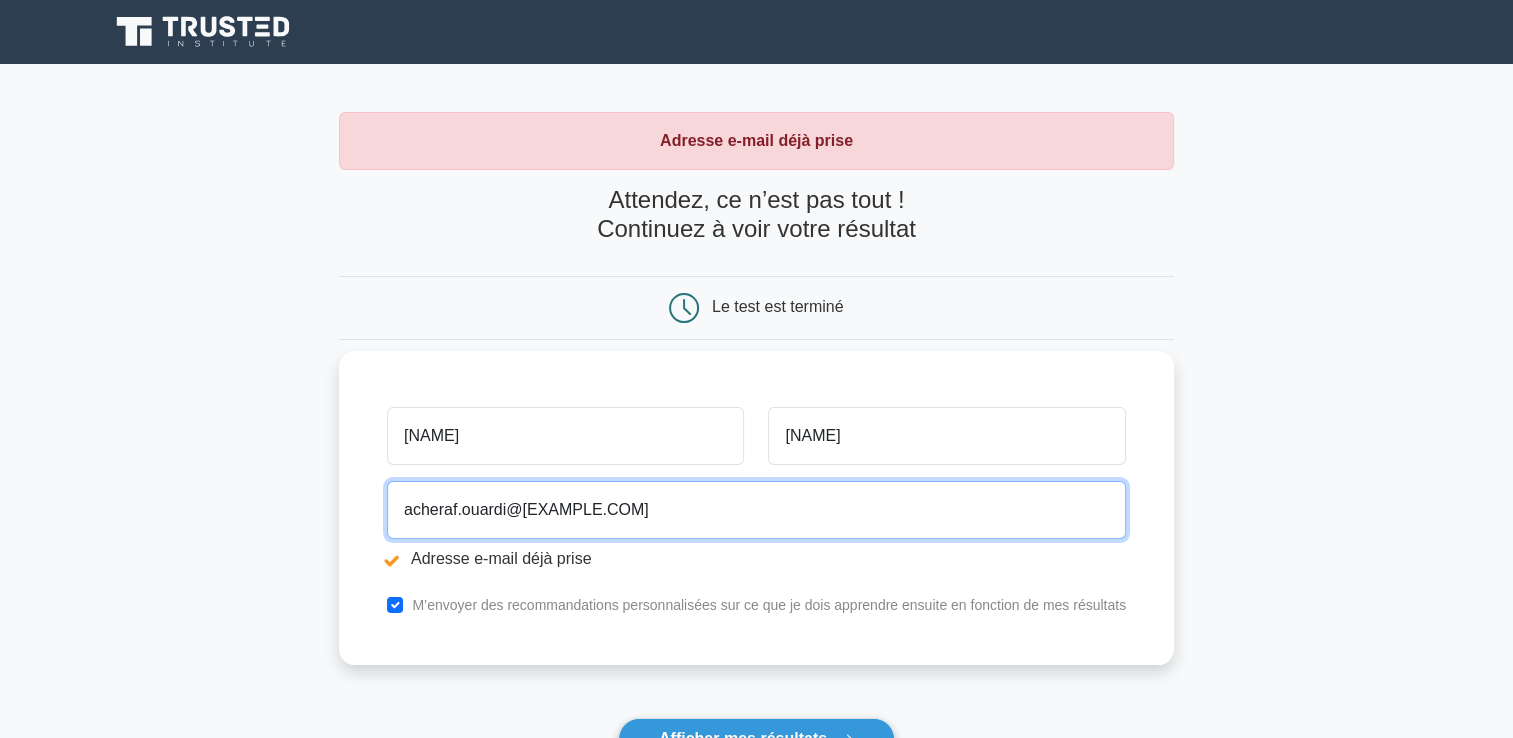 click on "acheraf.ouardi@[EXAMPLE.COM]" at bounding box center [756, 510] 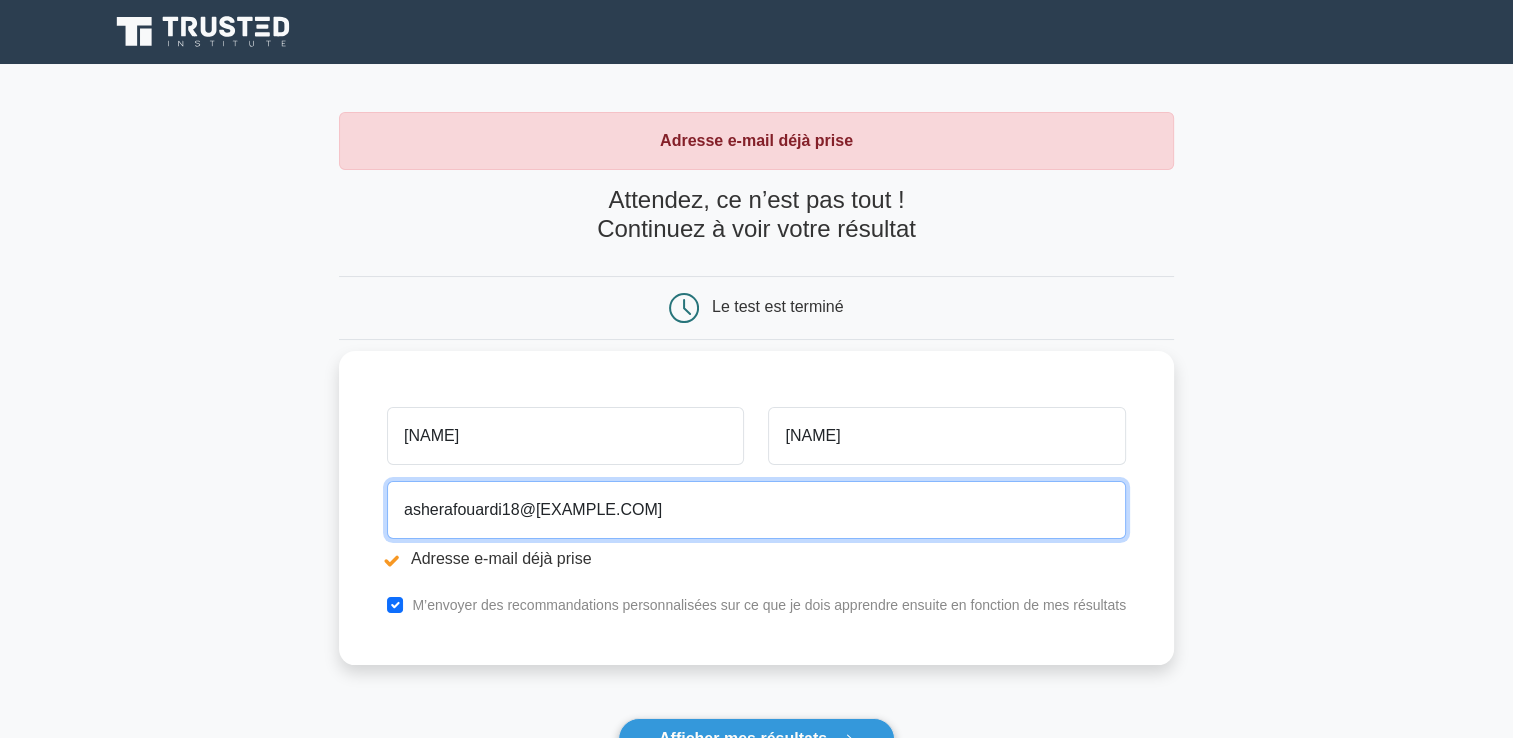 click on "asherafouardi18@gmazil.com" at bounding box center [756, 510] 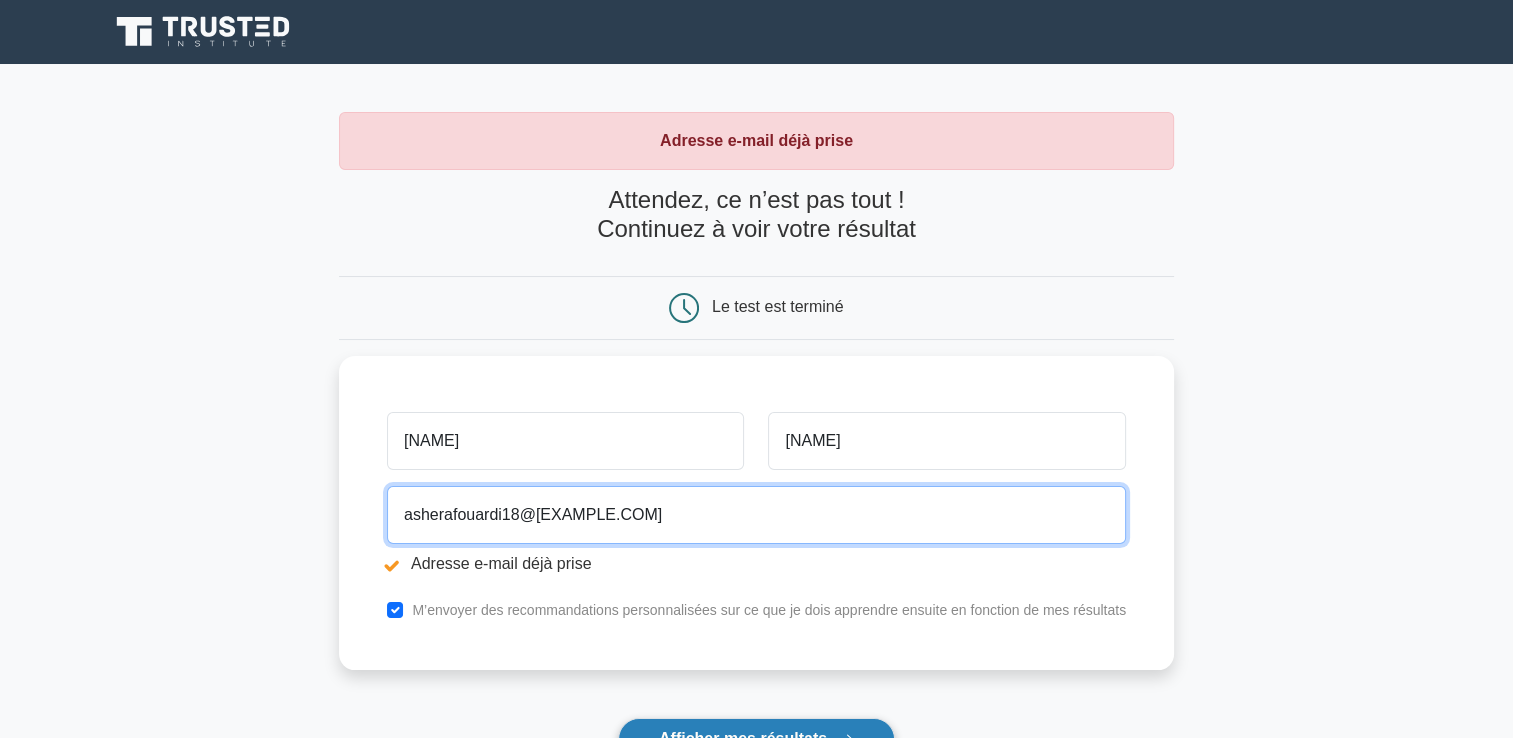 type on "asherafouardi18@gmail.com" 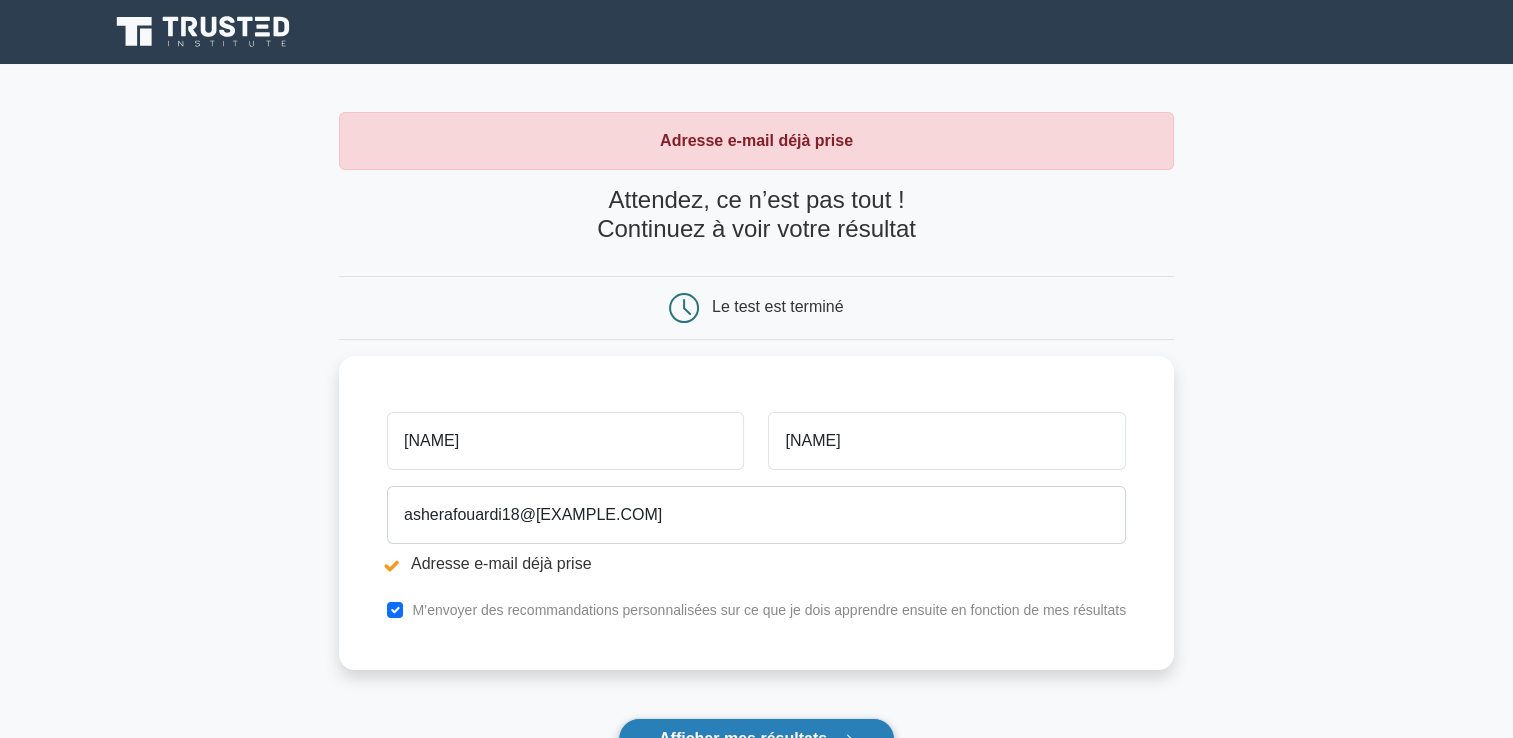 click on "Afficher mes résultats" at bounding box center (743, 738) 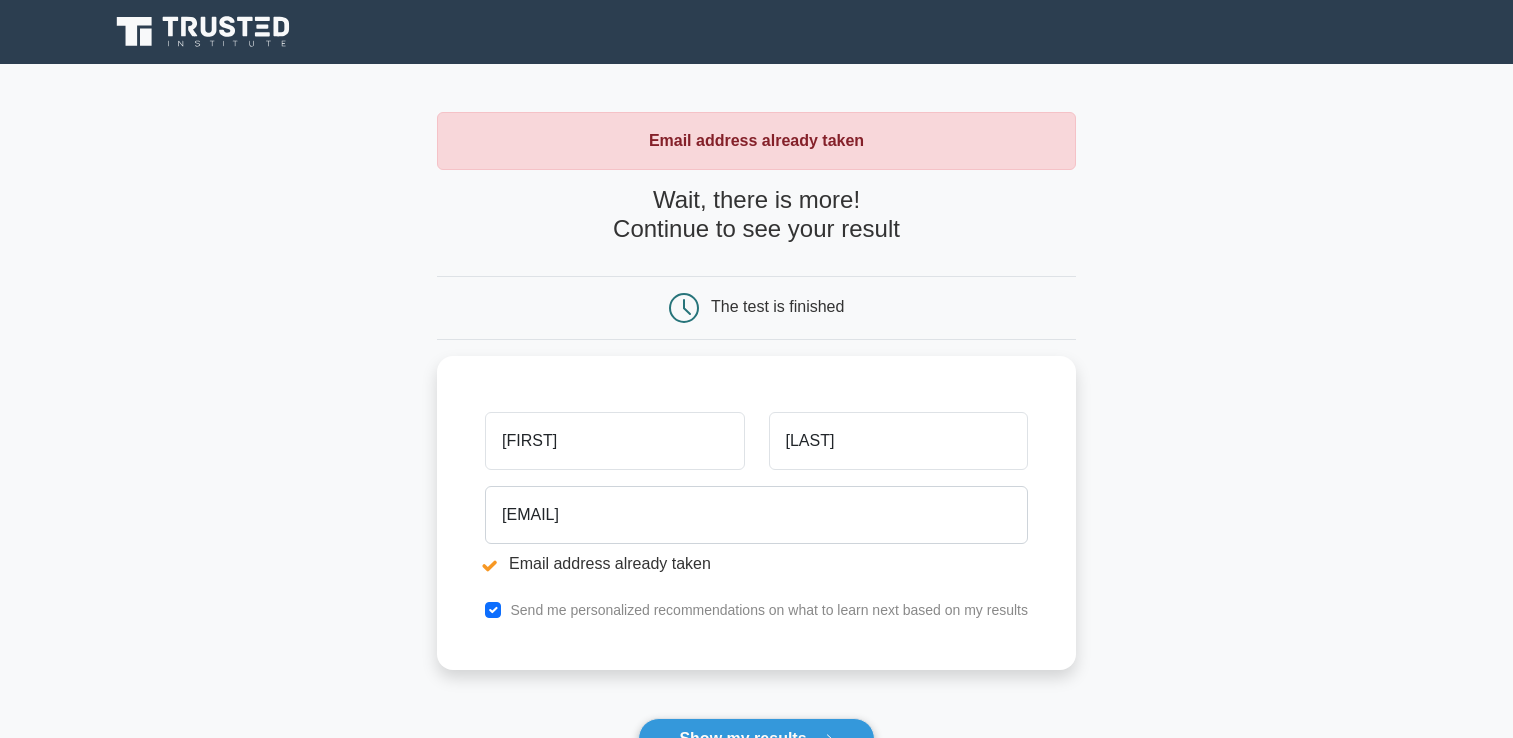 scroll, scrollTop: 0, scrollLeft: 0, axis: both 